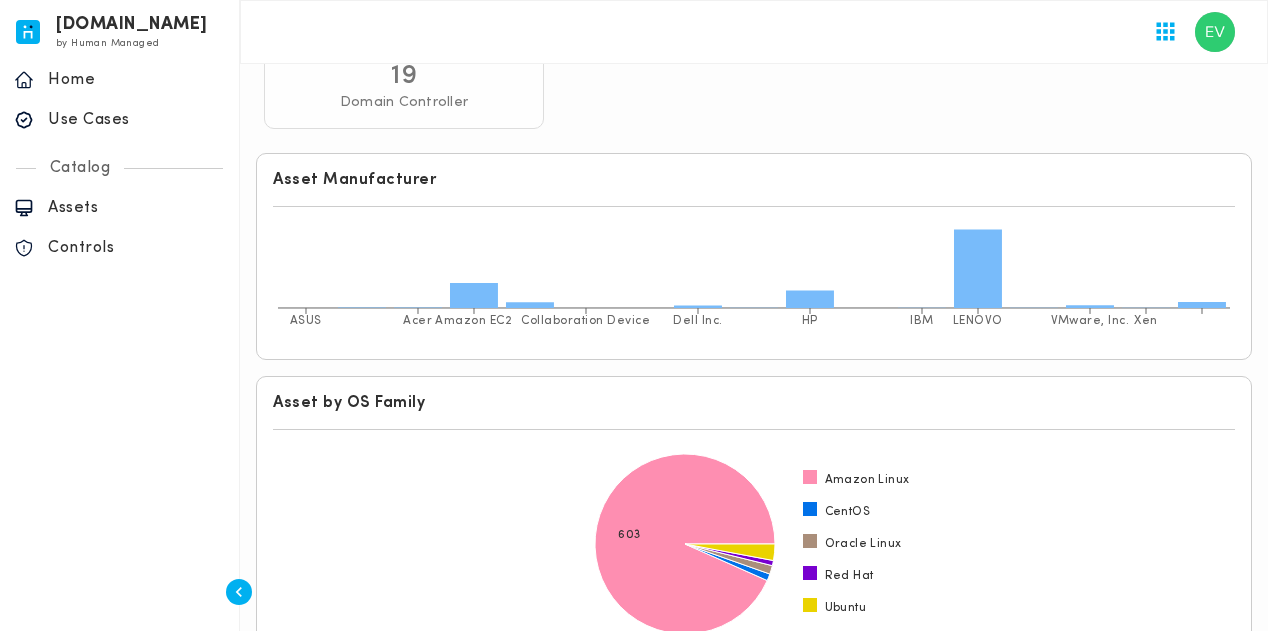 scroll, scrollTop: 0, scrollLeft: 0, axis: both 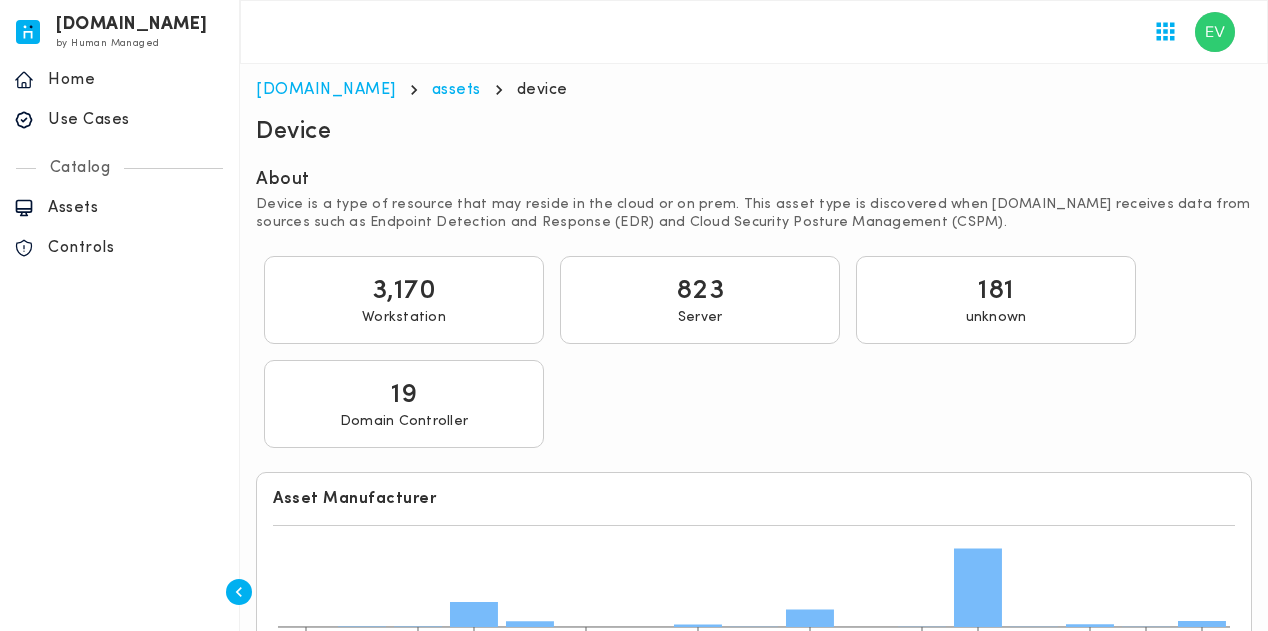 click on "Assets" at bounding box center (119, 208) 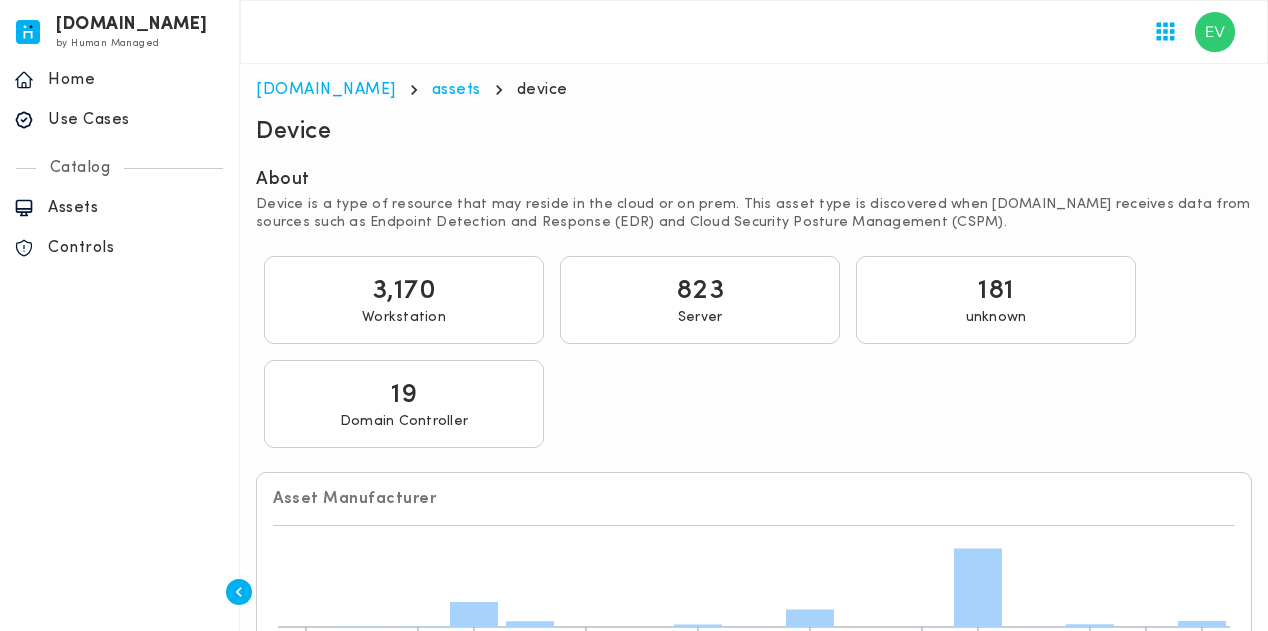 scroll, scrollTop: 1231, scrollLeft: 0, axis: vertical 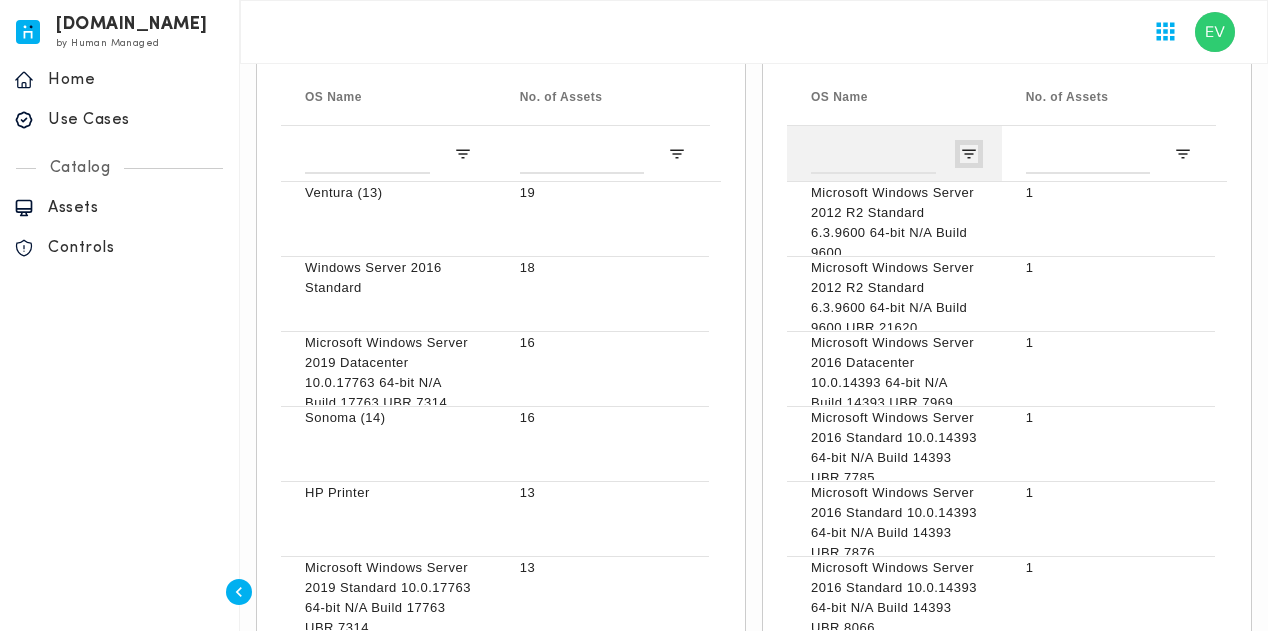 click at bounding box center (969, 154) 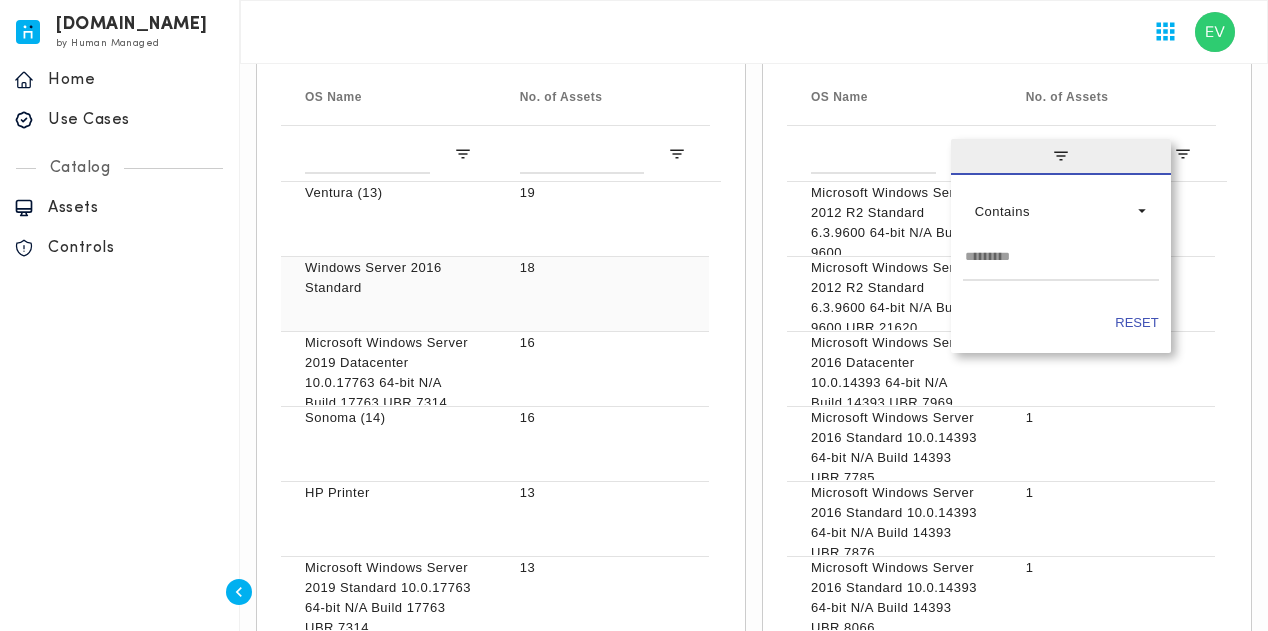scroll, scrollTop: 180, scrollLeft: 0, axis: vertical 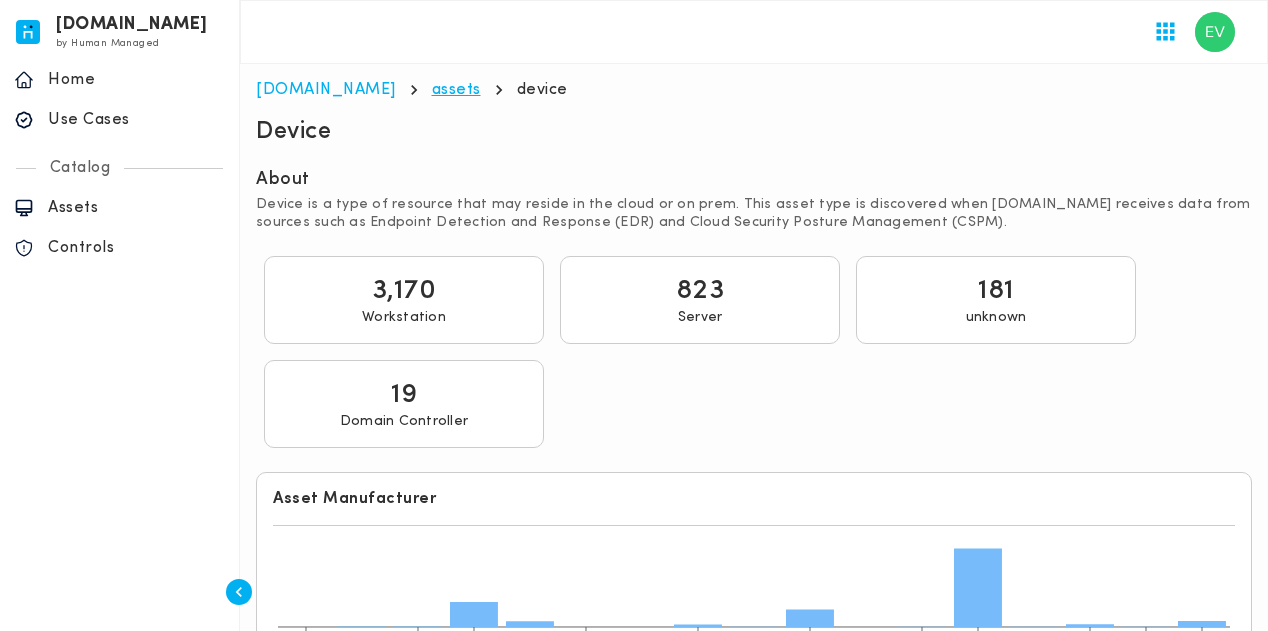 click on "assets" at bounding box center (456, 90) 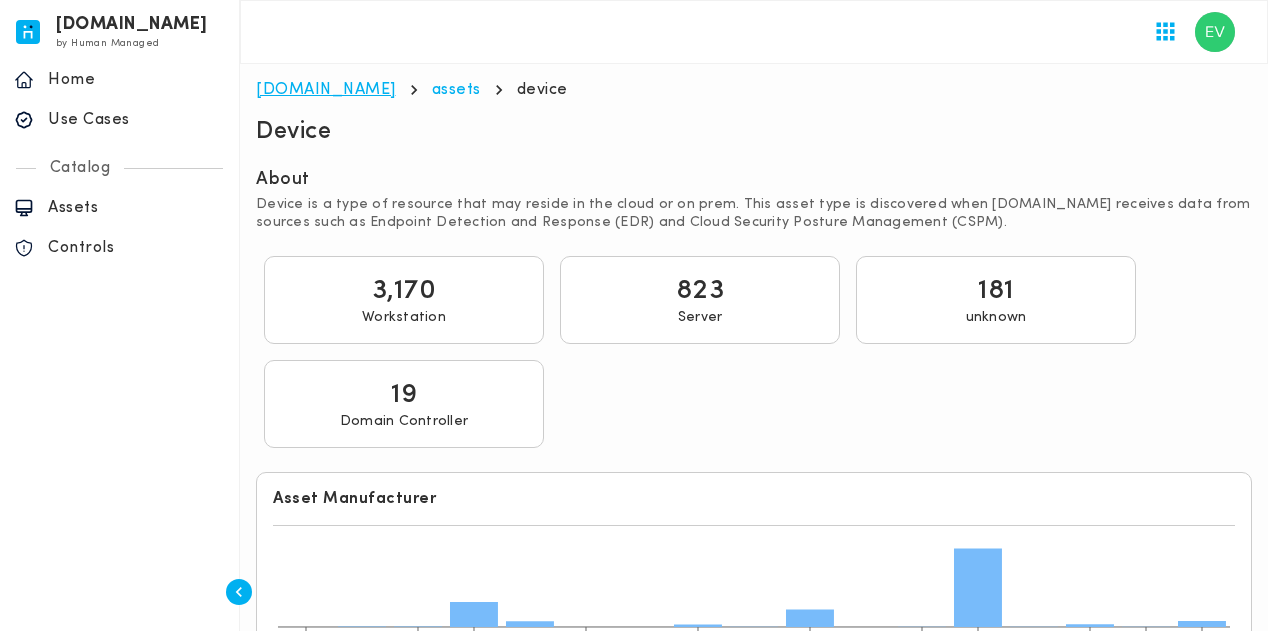 click on "[DOMAIN_NAME]" at bounding box center (326, 90) 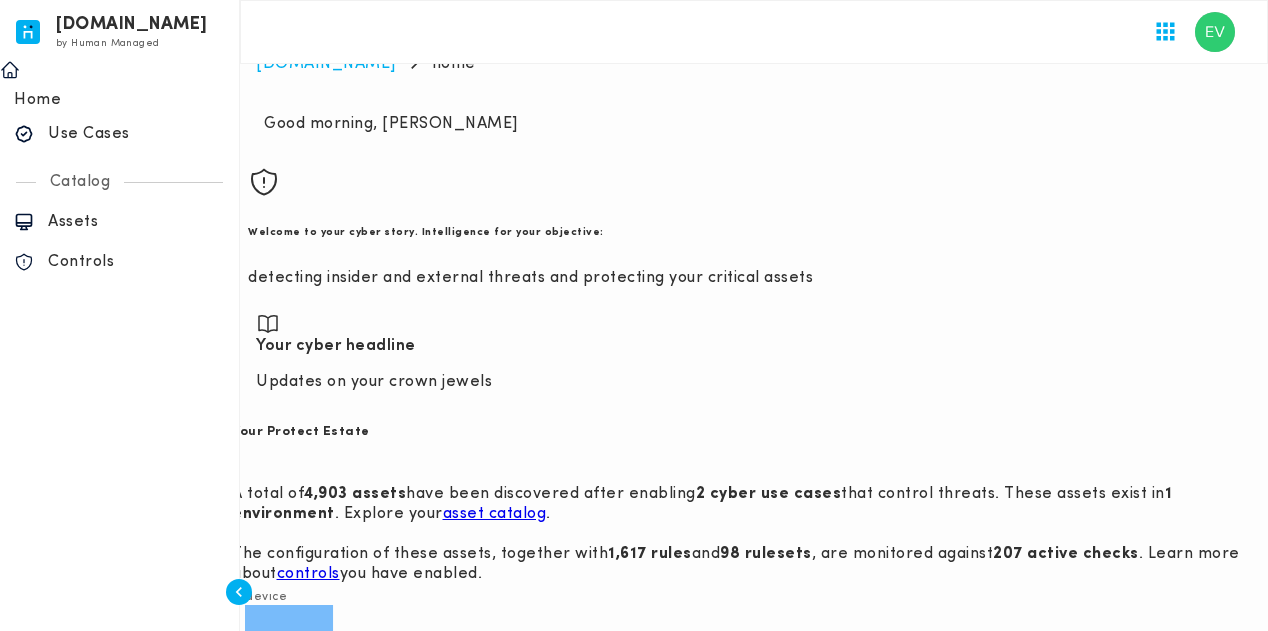 scroll, scrollTop: 40, scrollLeft: 0, axis: vertical 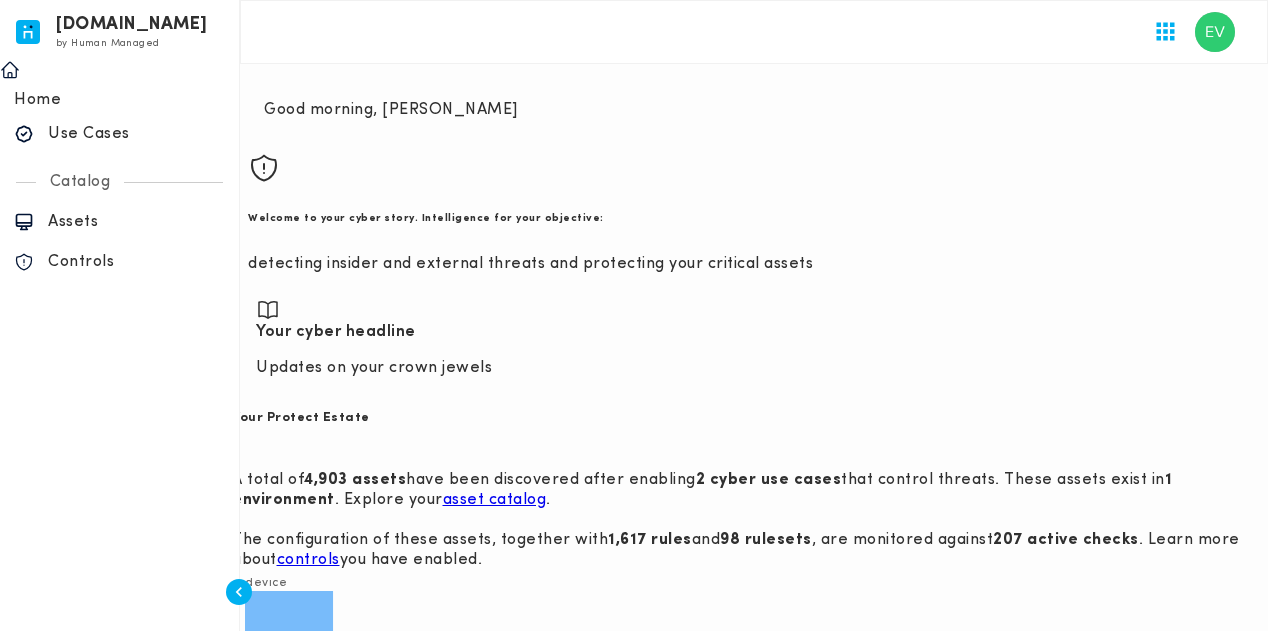 click on "Catalog" at bounding box center [119, 182] 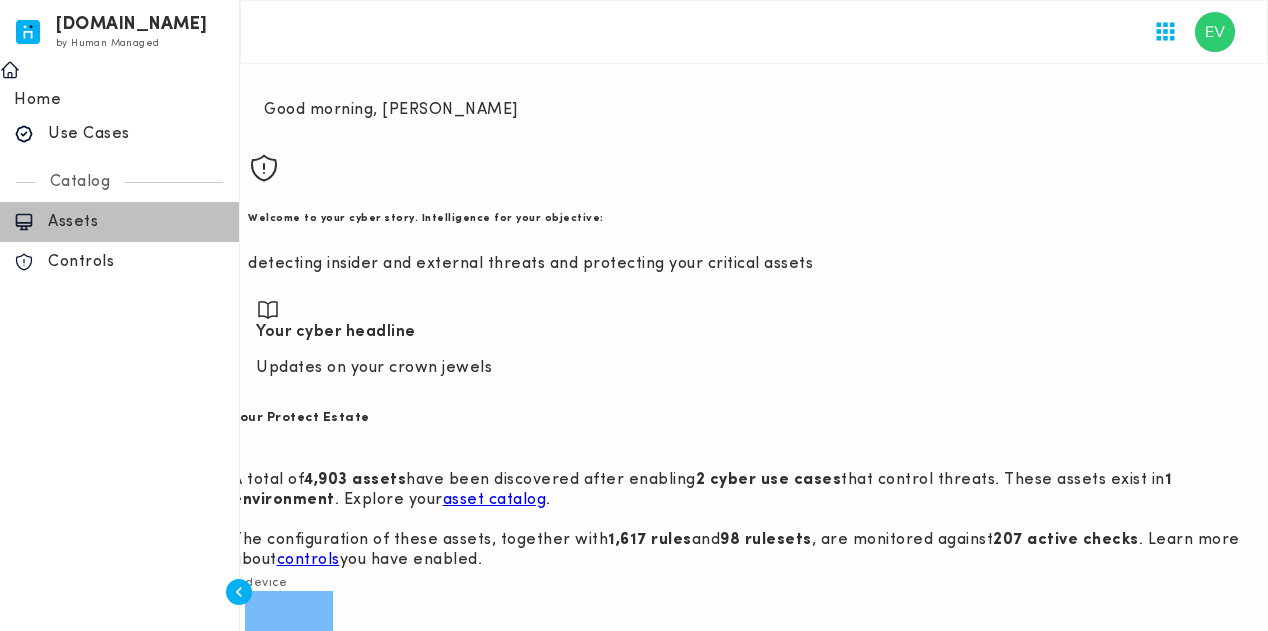 click on "Assets" at bounding box center (136, 222) 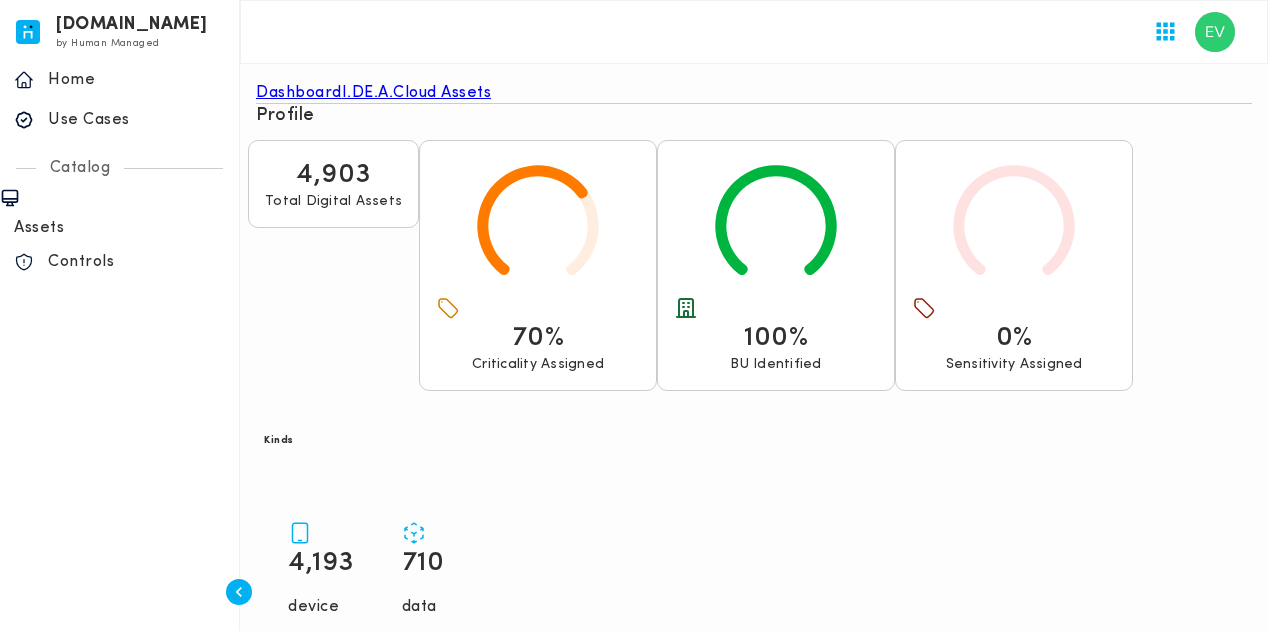 scroll, scrollTop: 300, scrollLeft: 0, axis: vertical 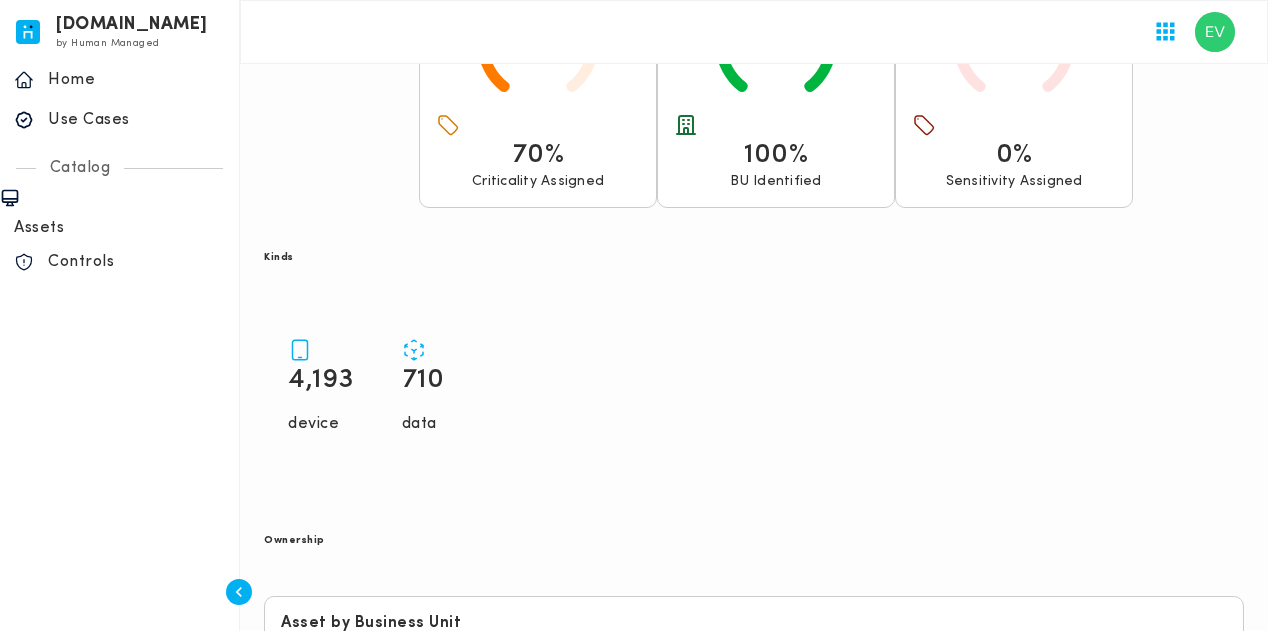 click on "4,193" at bounding box center (321, 380) 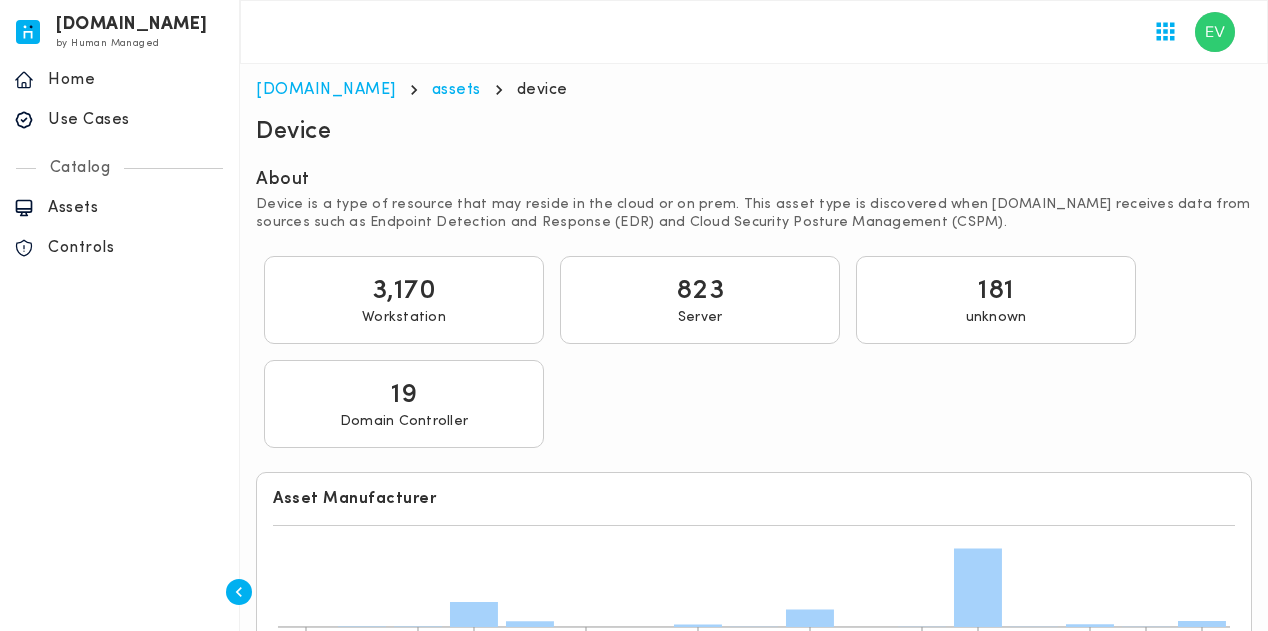 scroll, scrollTop: 300, scrollLeft: 0, axis: vertical 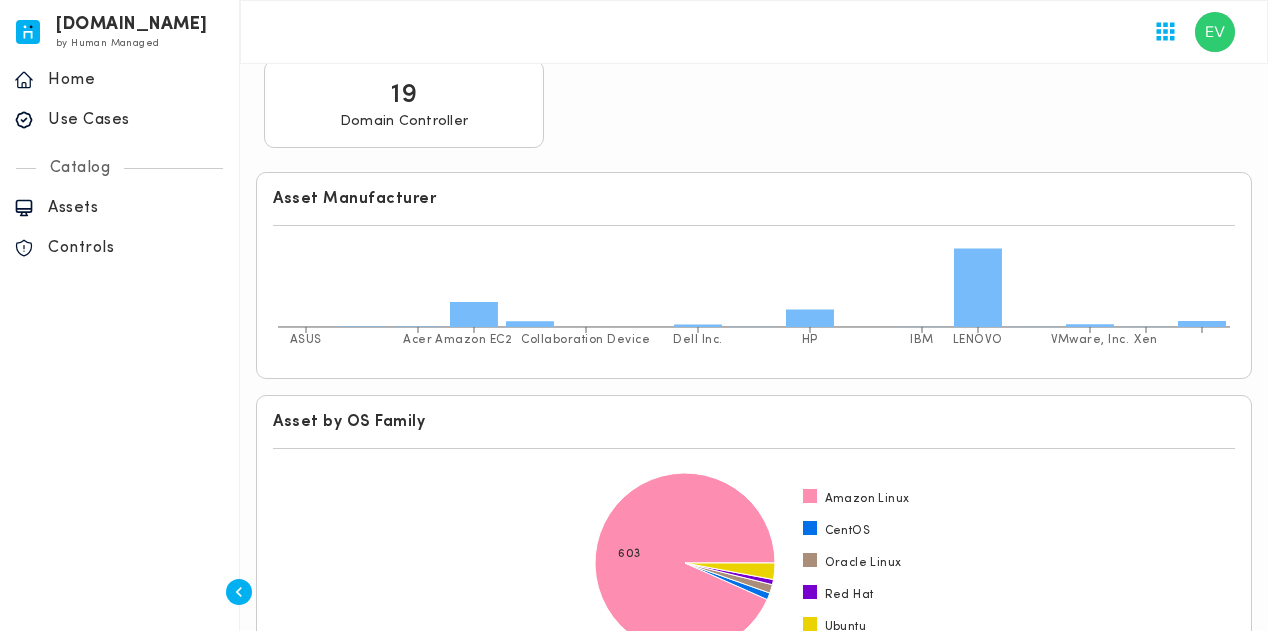 click on "13" at bounding box center (603, 1238) 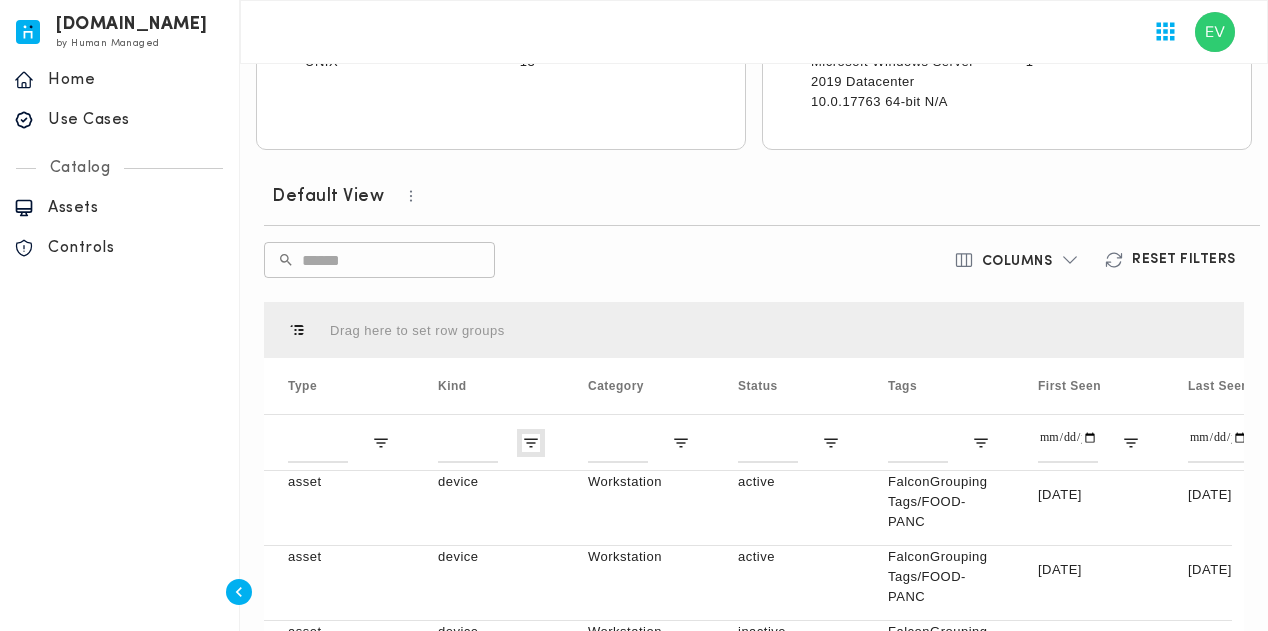 click at bounding box center [531, 443] 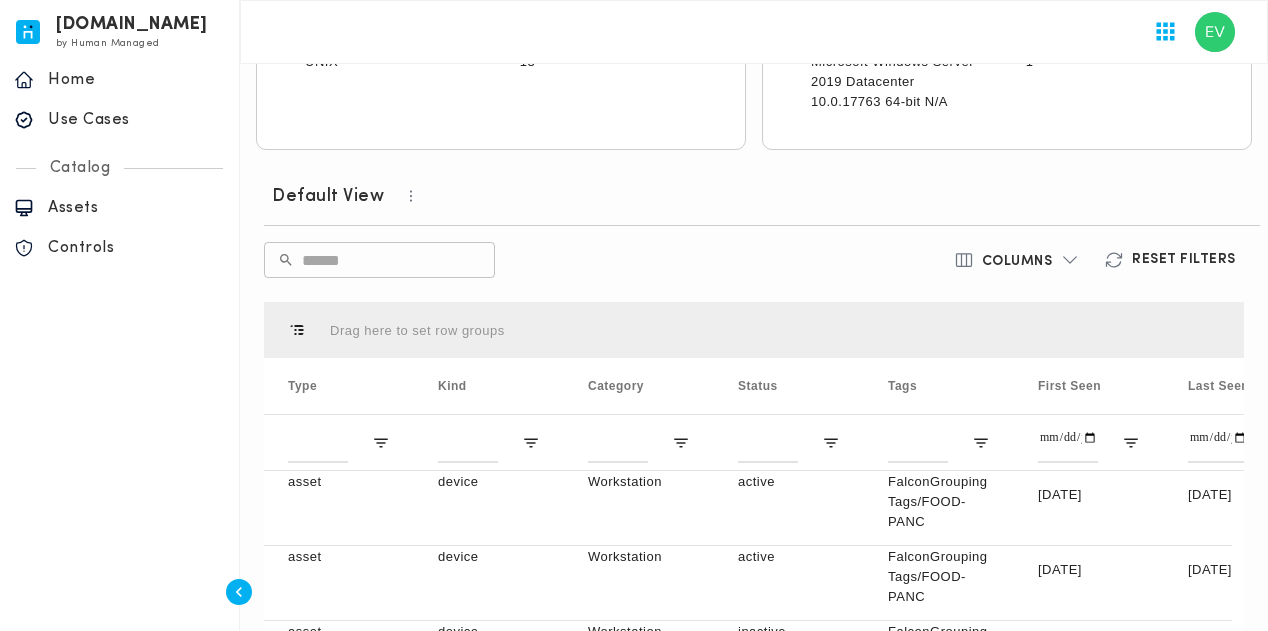 scroll, scrollTop: 1800, scrollLeft: 0, axis: vertical 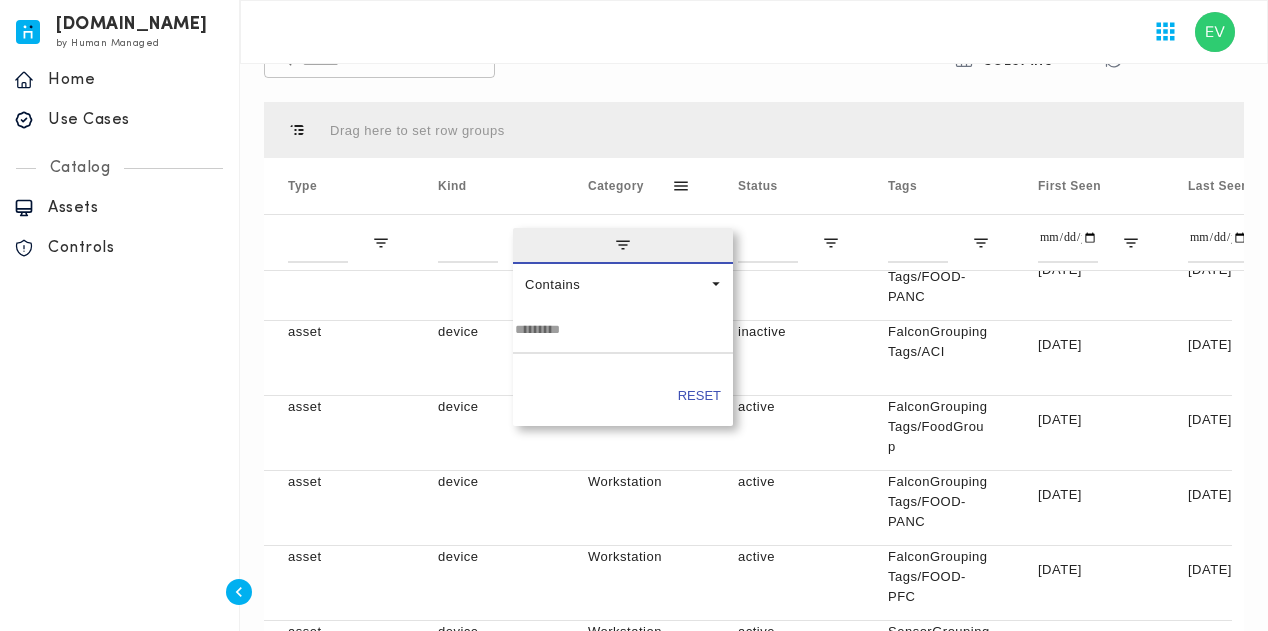 click on "Default View   ​ ​ Columns Reset Filters Drag here to set row groups Drag here to set column labels
Type
Kind
Category" at bounding box center [754, 356] 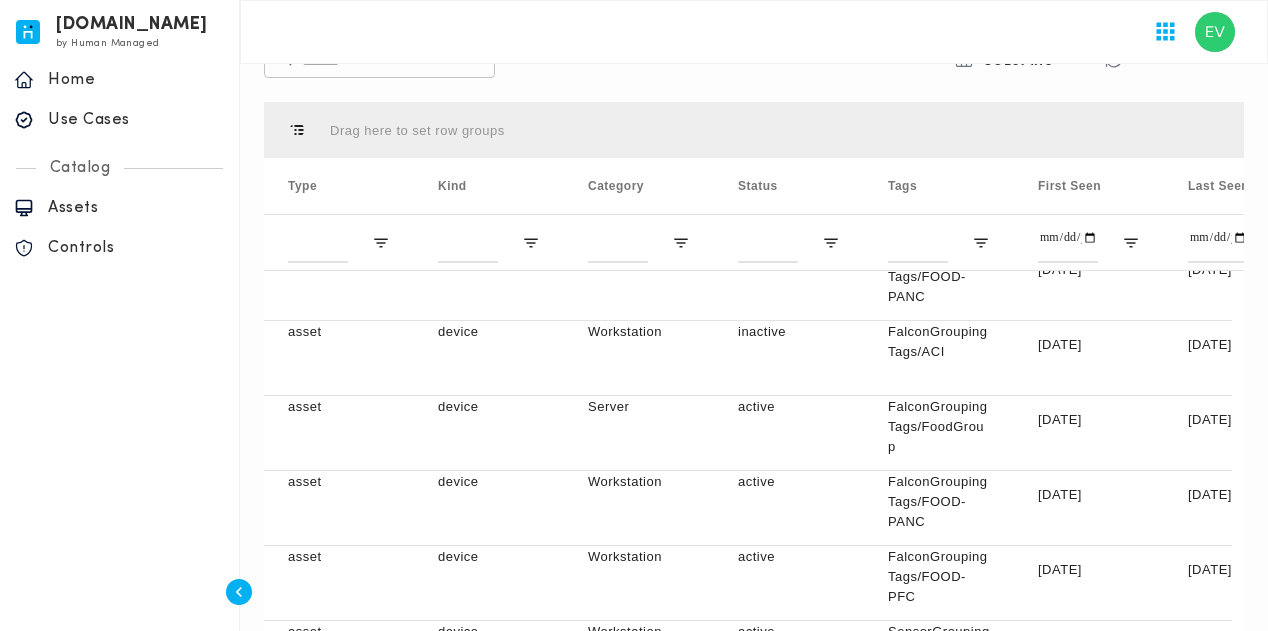 click on "[DOMAIN_NAME] by Human Managed {"resourceSet":[{"resourceId":"invicta-io/web/nav-section-item/home","actions":["read"]}]} {"resourceSet":[{"resourceId":"invicta-io/web/nav-item/home--home","actions":["read"]}]} home Home {"resourceSet":[{"resourceId":"invicta-io/web/nav-item/home--my-dashboard","actions":["read"]}]} {"resourceSet":[{"resourceId":"invicta-io/web/nav-item/home--usecases","actions":["read"]}]} Use Cases {"resourceSet":[{"resourceId":"invicta-io/web/nav-item/home--change-management","actions":["read"]}]} {"resourceSet":[{"resourceId":"invicta-io/web/nav-section-item/catalog","actions":["read"]}]} Catalog {"resourceSet":[{"resourceId":"invicta-io/web/nav-item/catalog--assets","actions":["read"]}]} Assets {"resourceSet":[{"resourceId":"invicta-io/web/nav-item/catalog--controls","actions":["read"]}]} Controls {"resourceSet":[{"resourceId":"invicta-io/web/nav-section-item/idea","actions":["read"]}]} {"resourceSet":[{"resourceId":"invicta-io/web/nav-section-item/usecases","actions":["read"]}]}" at bounding box center [120, 315] 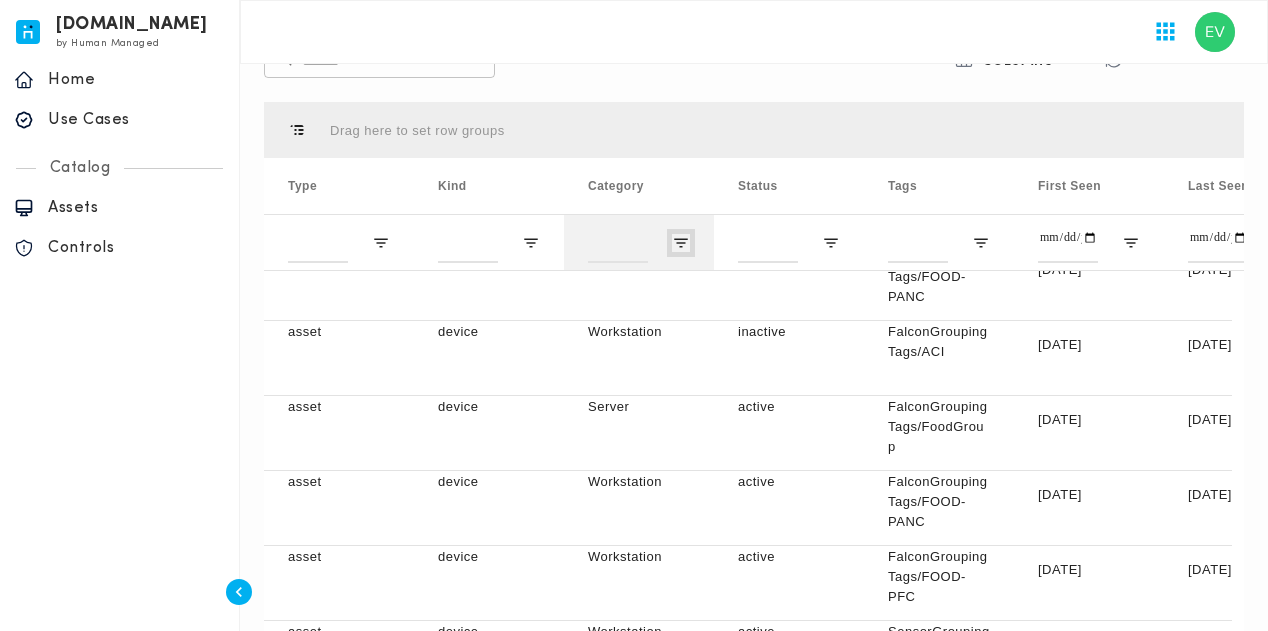 click at bounding box center (681, 243) 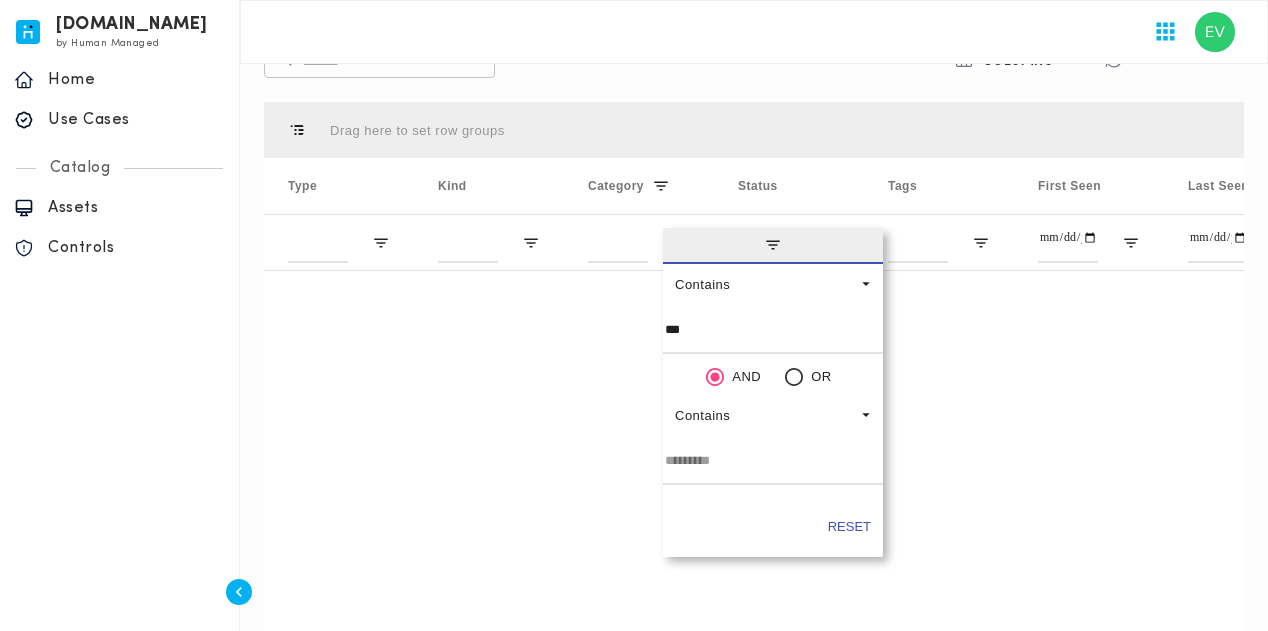 scroll, scrollTop: 0, scrollLeft: 0, axis: both 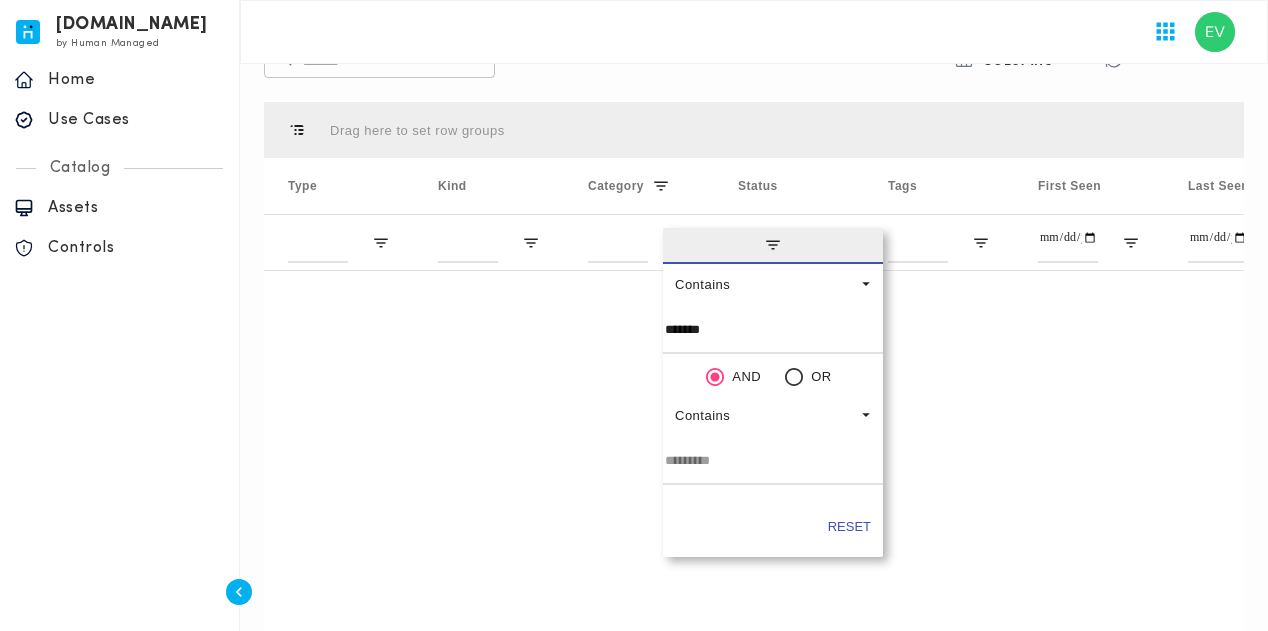 type on "*******" 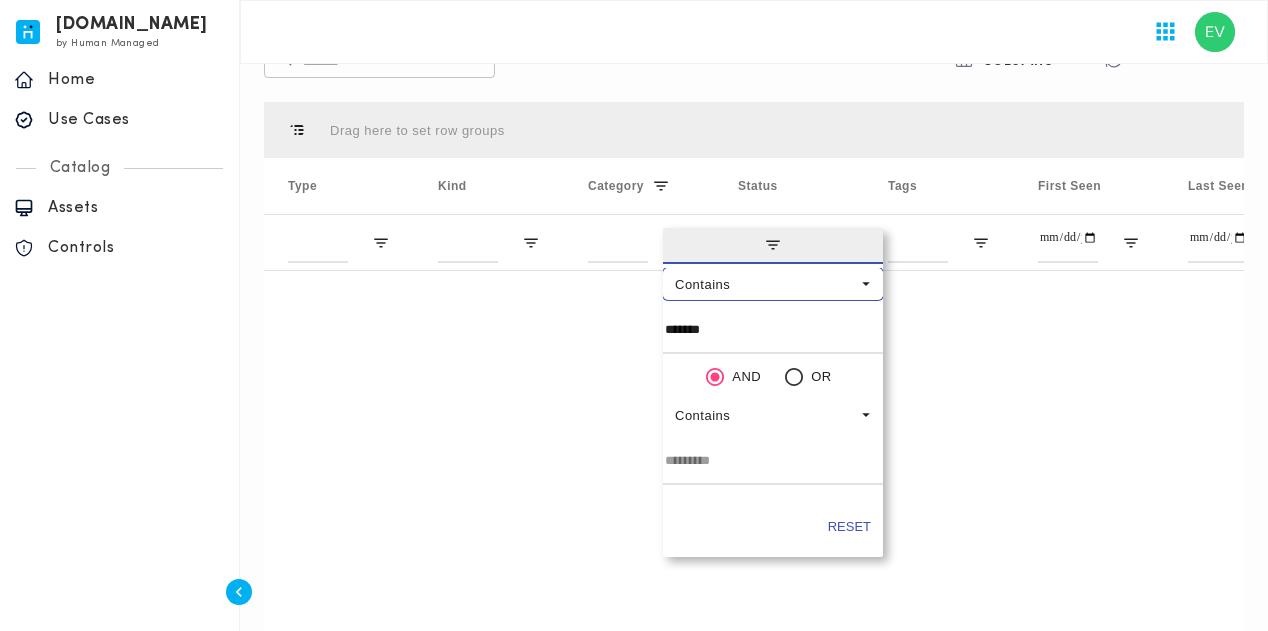 click on "Contains" at bounding box center (766, 284) 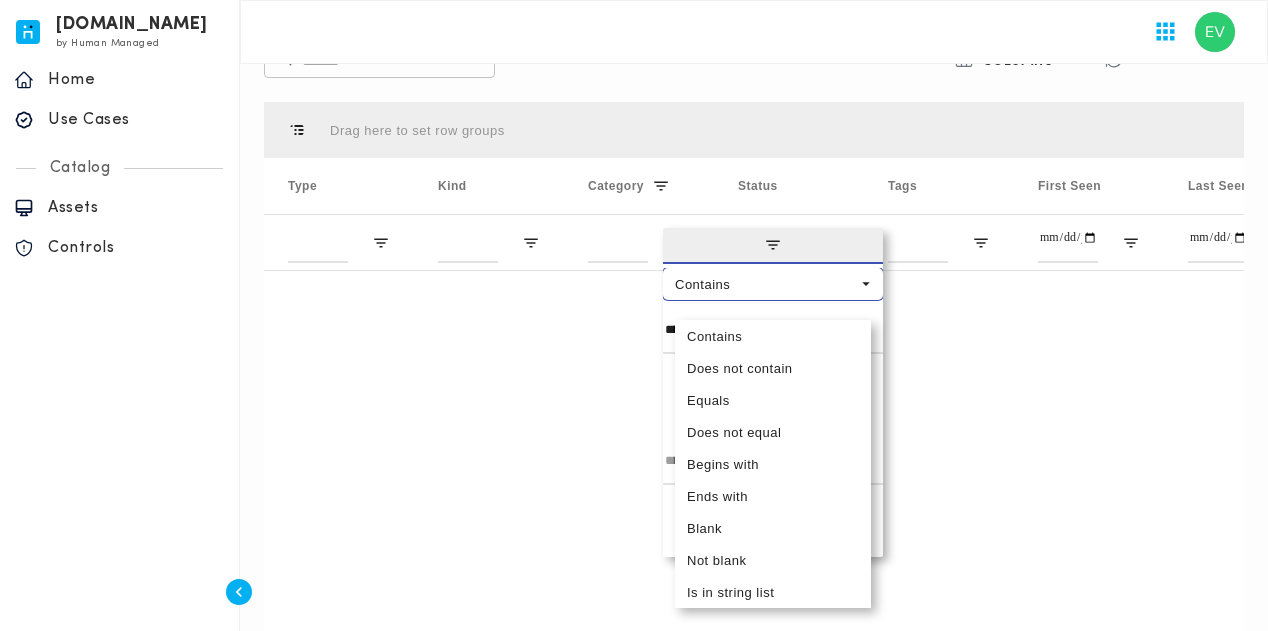 click on "Drag here to set row groups" at bounding box center [754, 130] 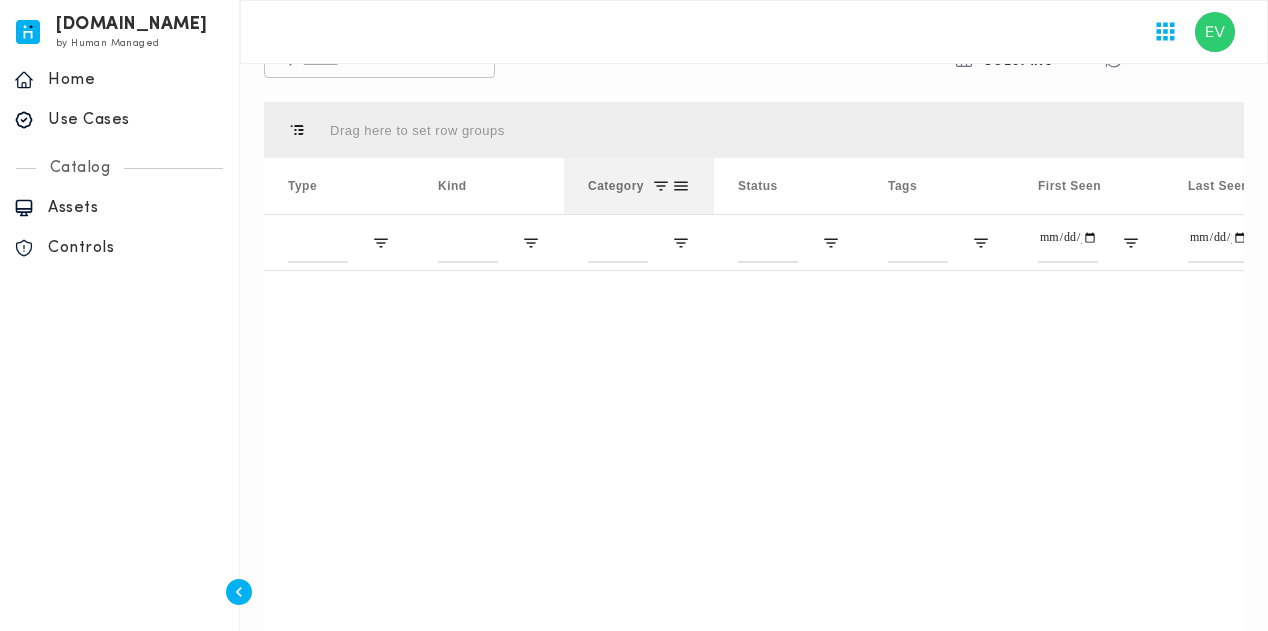 click at bounding box center [661, 186] 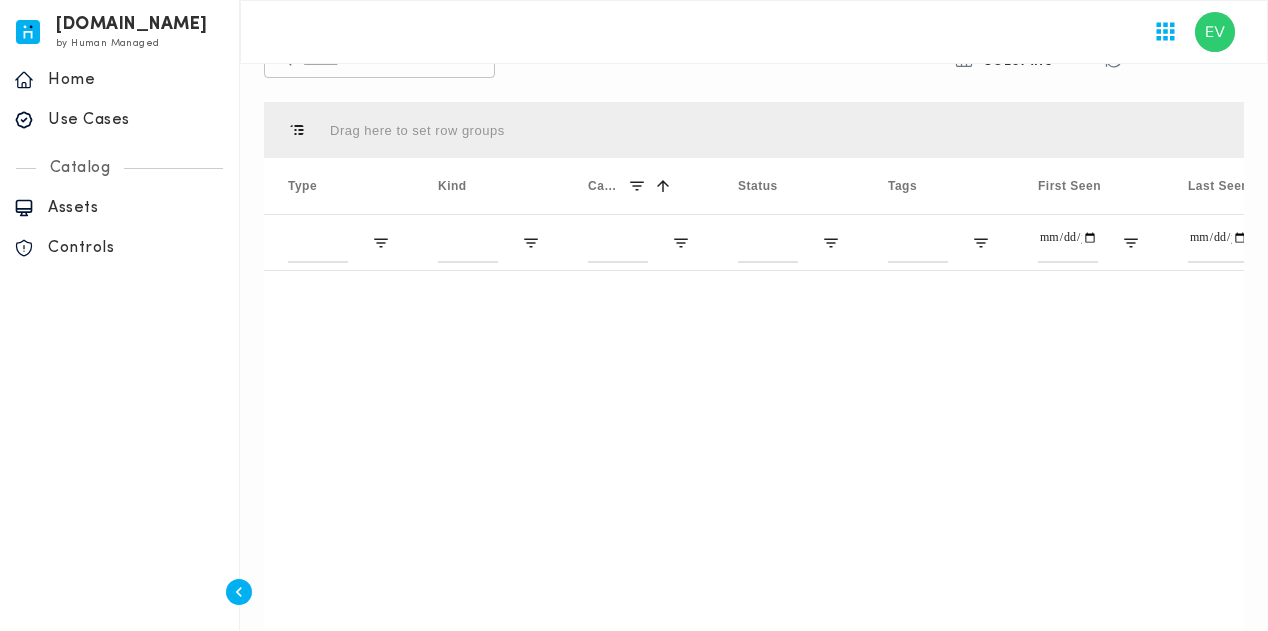 click at bounding box center (754, 32) 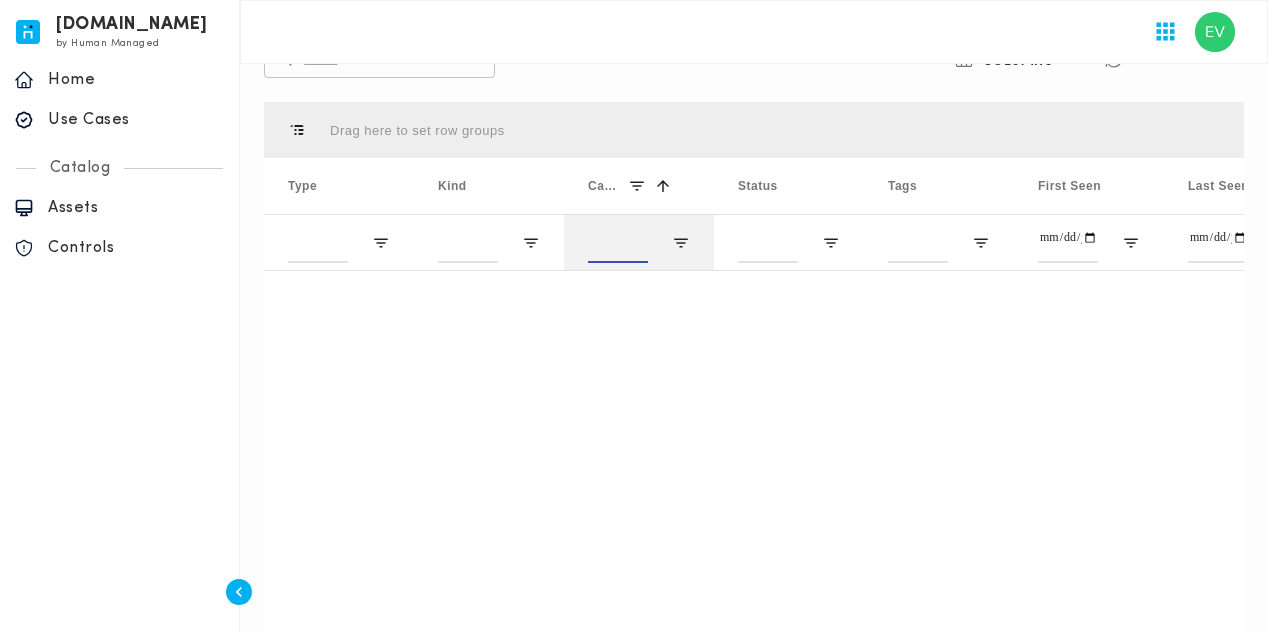 click at bounding box center (618, 243) 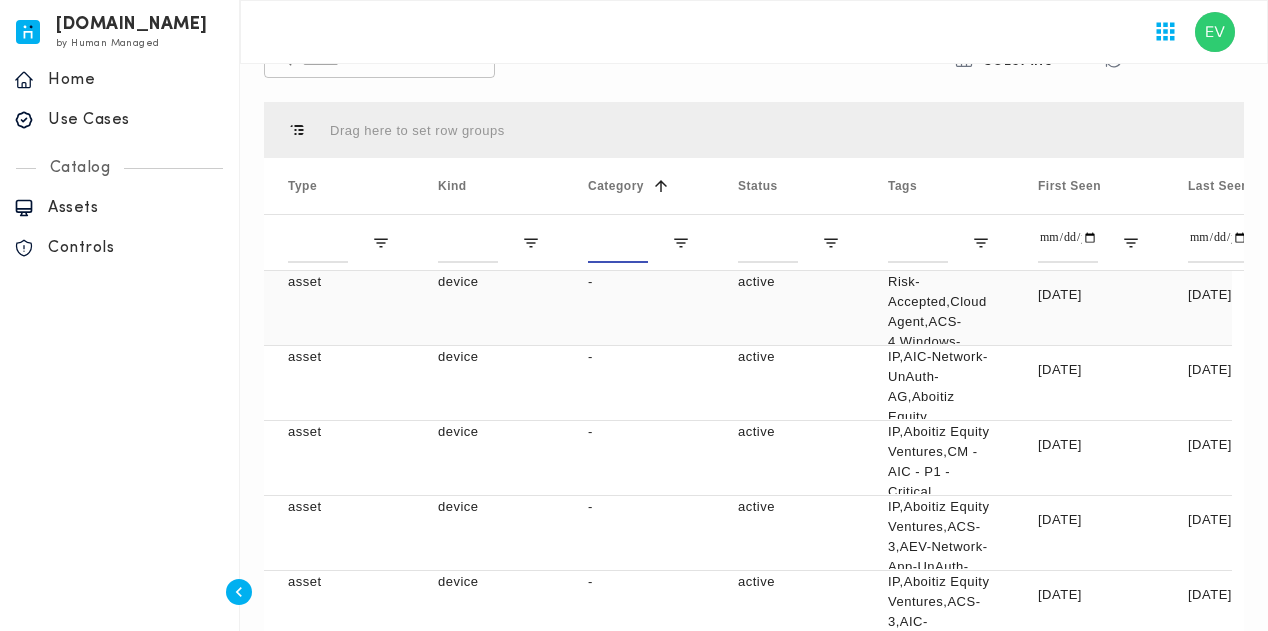 scroll, scrollTop: 289, scrollLeft: 0, axis: vertical 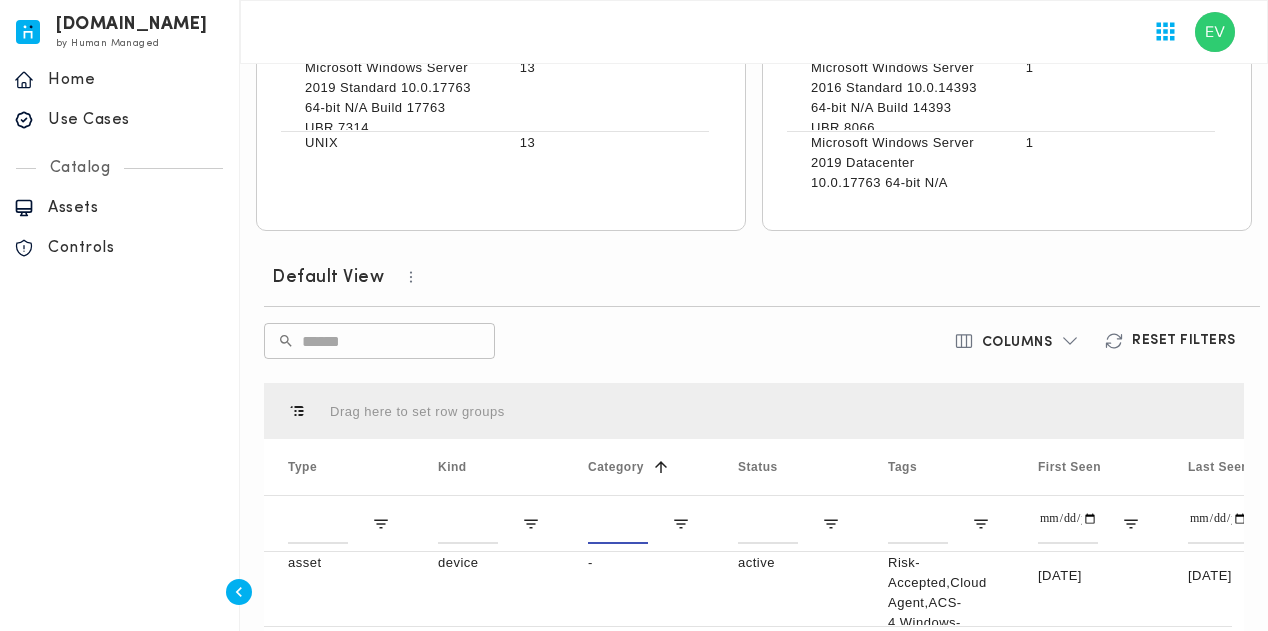 type 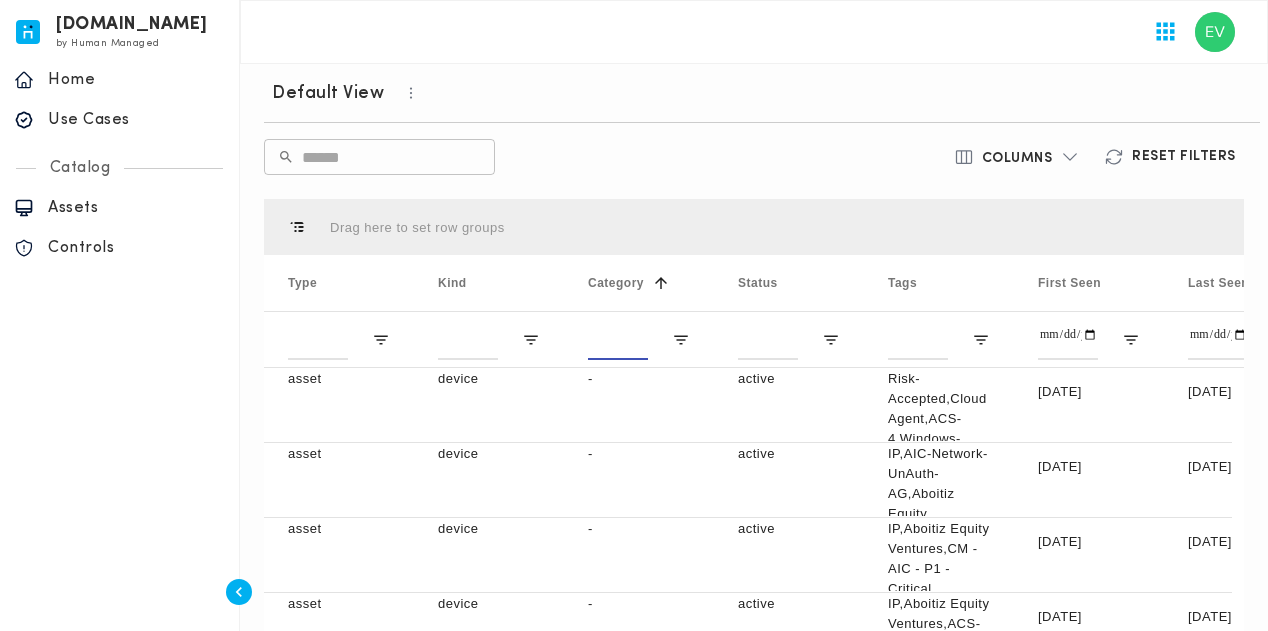 scroll, scrollTop: 1919, scrollLeft: 0, axis: vertical 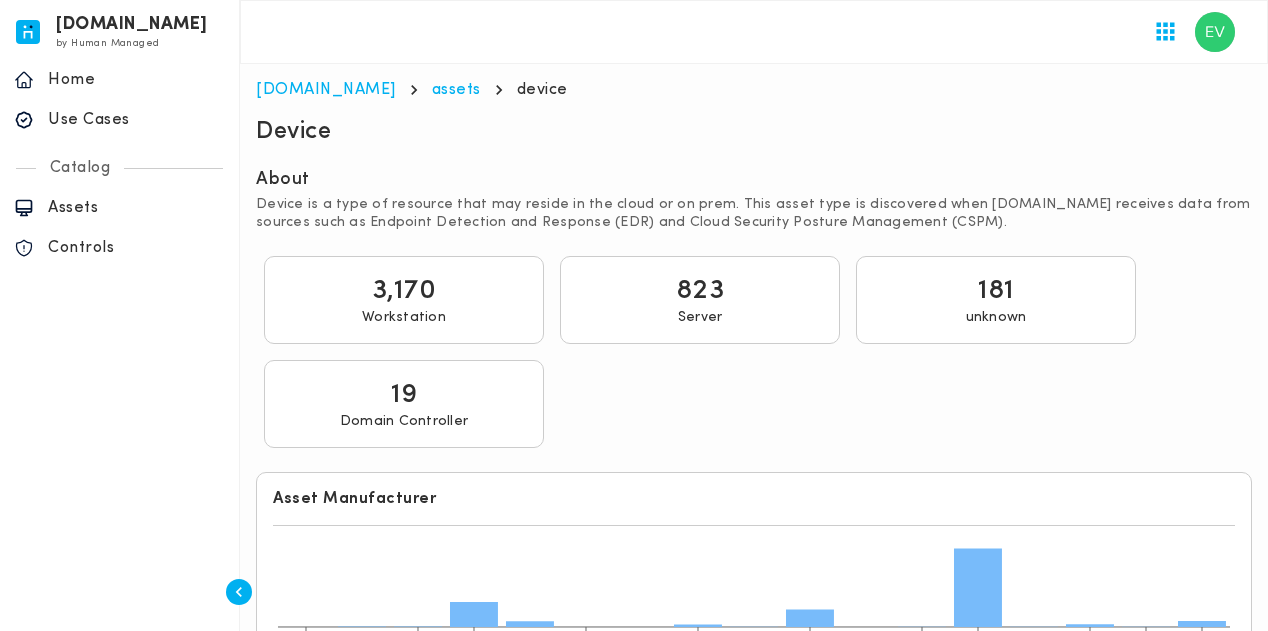 click on "3,170 Workstation 823 Server 181 unknown 19 Domain Controller" at bounding box center [754, 352] 